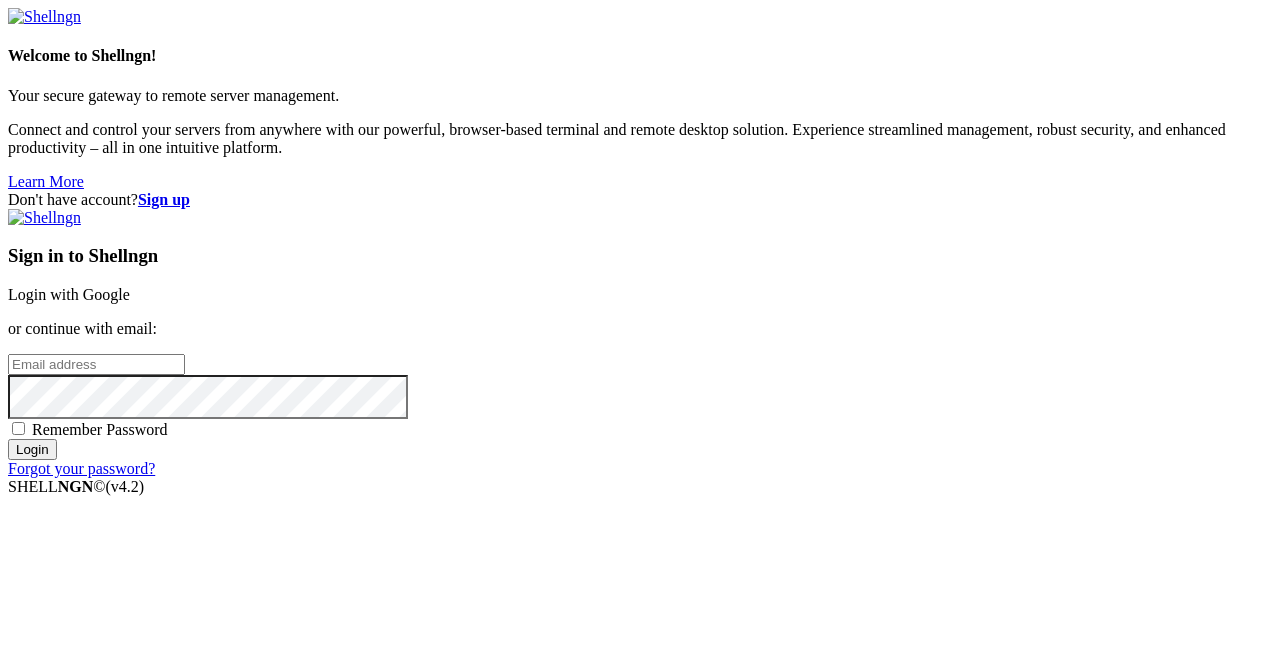 scroll, scrollTop: 0, scrollLeft: 0, axis: both 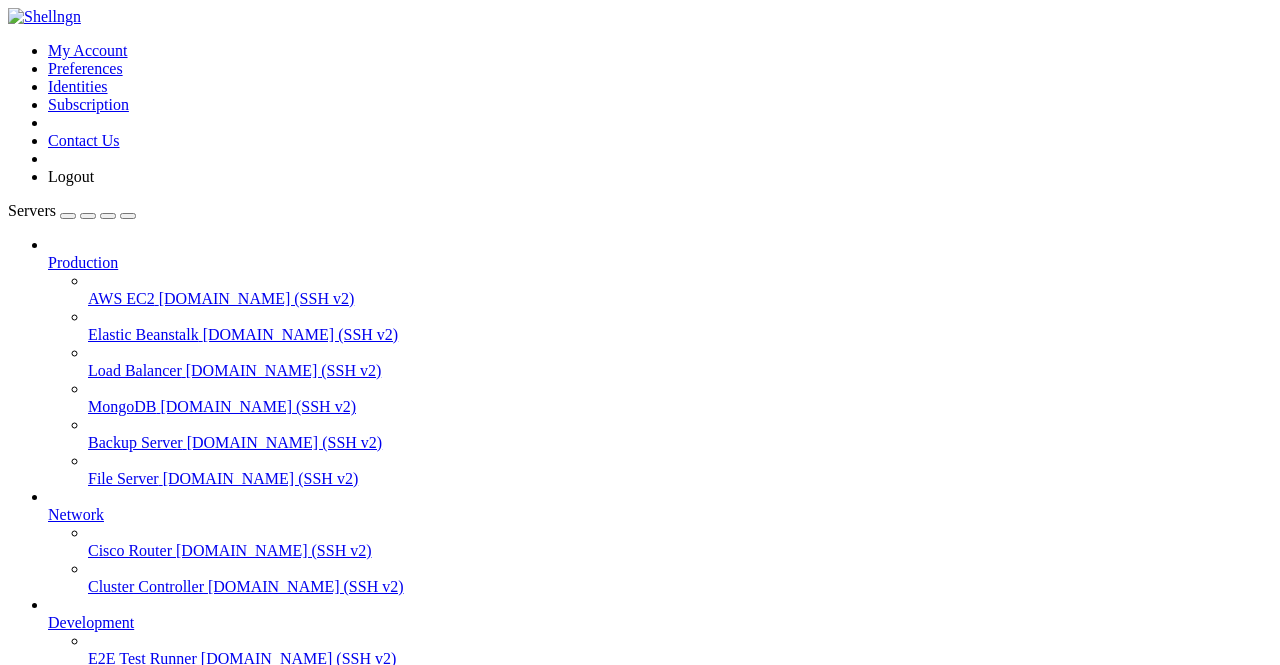 click on "[TECHNICAL_ID] (SSH v2)" at bounding box center [410, 694] 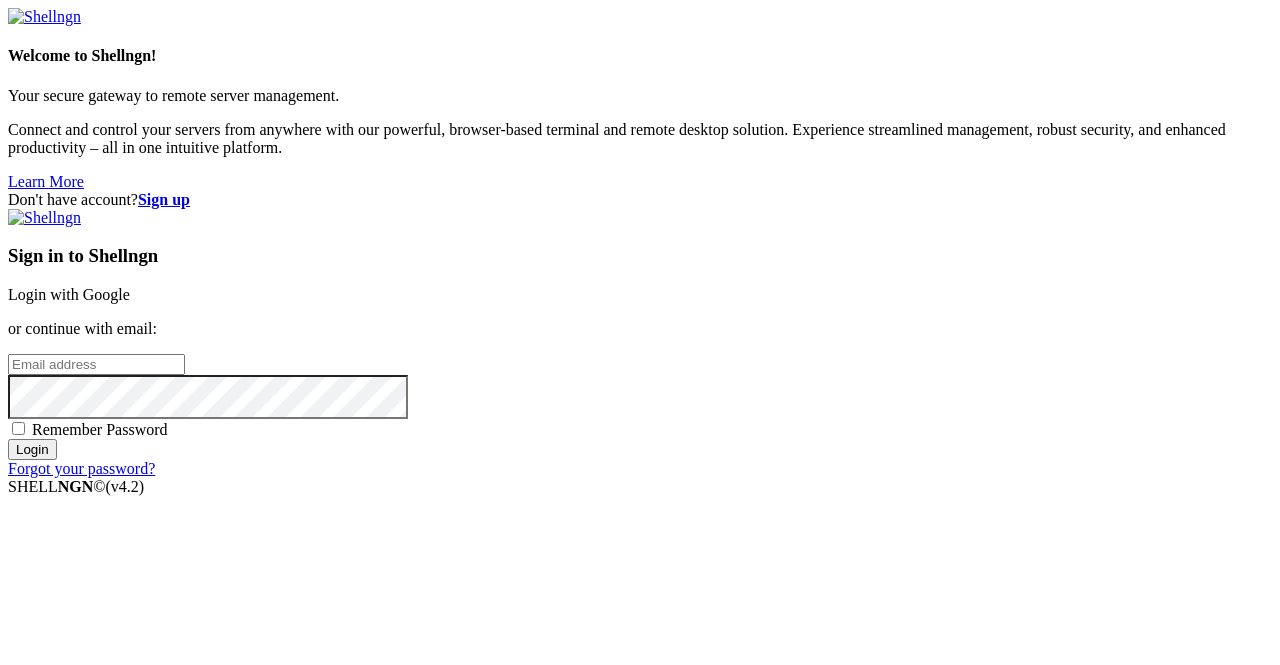 click on "Login with Google" at bounding box center (69, 294) 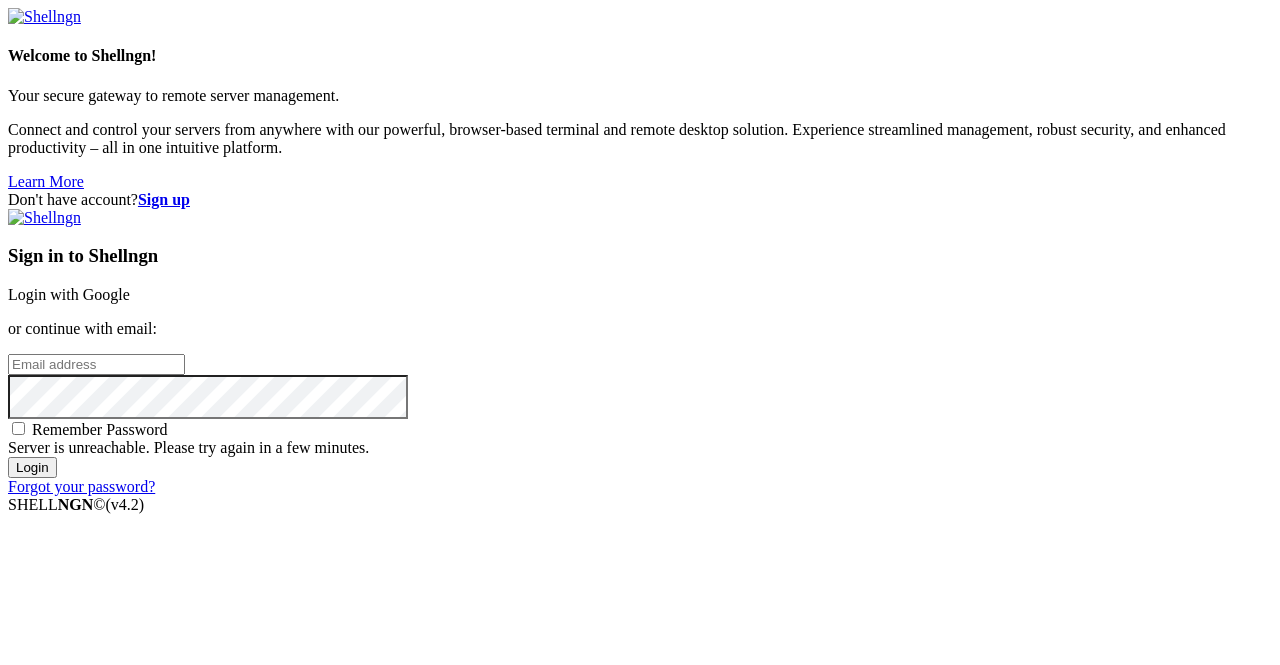 click on "Don't have account?
Sign up
Sign in to Shellngn
Login with Google
or continue with email:
Remember Password
Server is unreachable. Please try again in a few minutes.
Login
Forgot your password?" at bounding box center (640, 343) 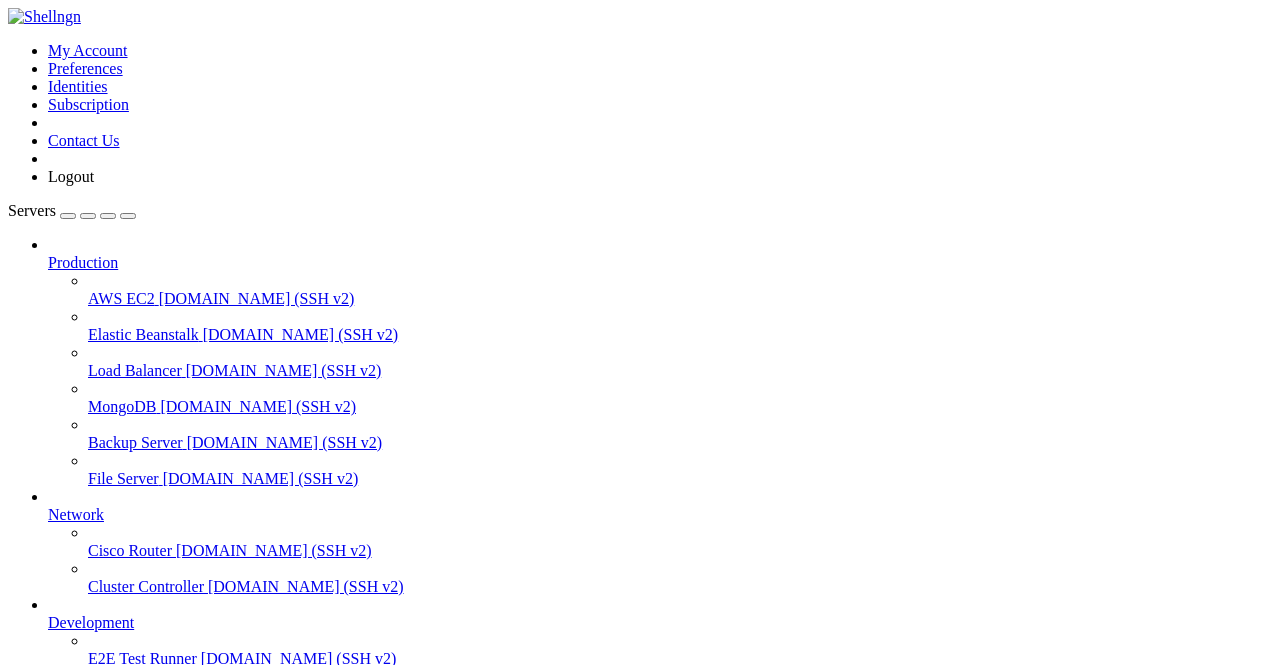 scroll, scrollTop: 0, scrollLeft: 0, axis: both 